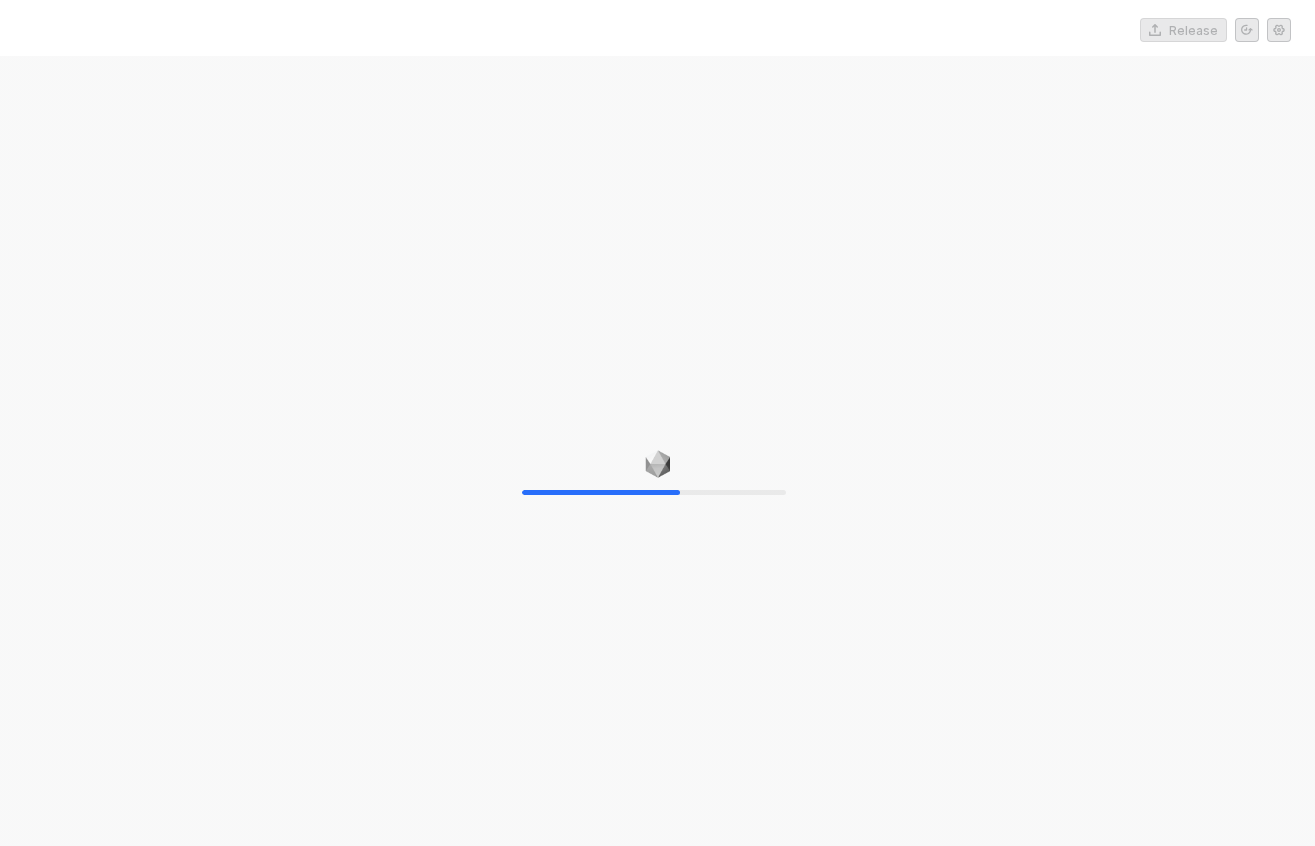 scroll, scrollTop: 0, scrollLeft: 0, axis: both 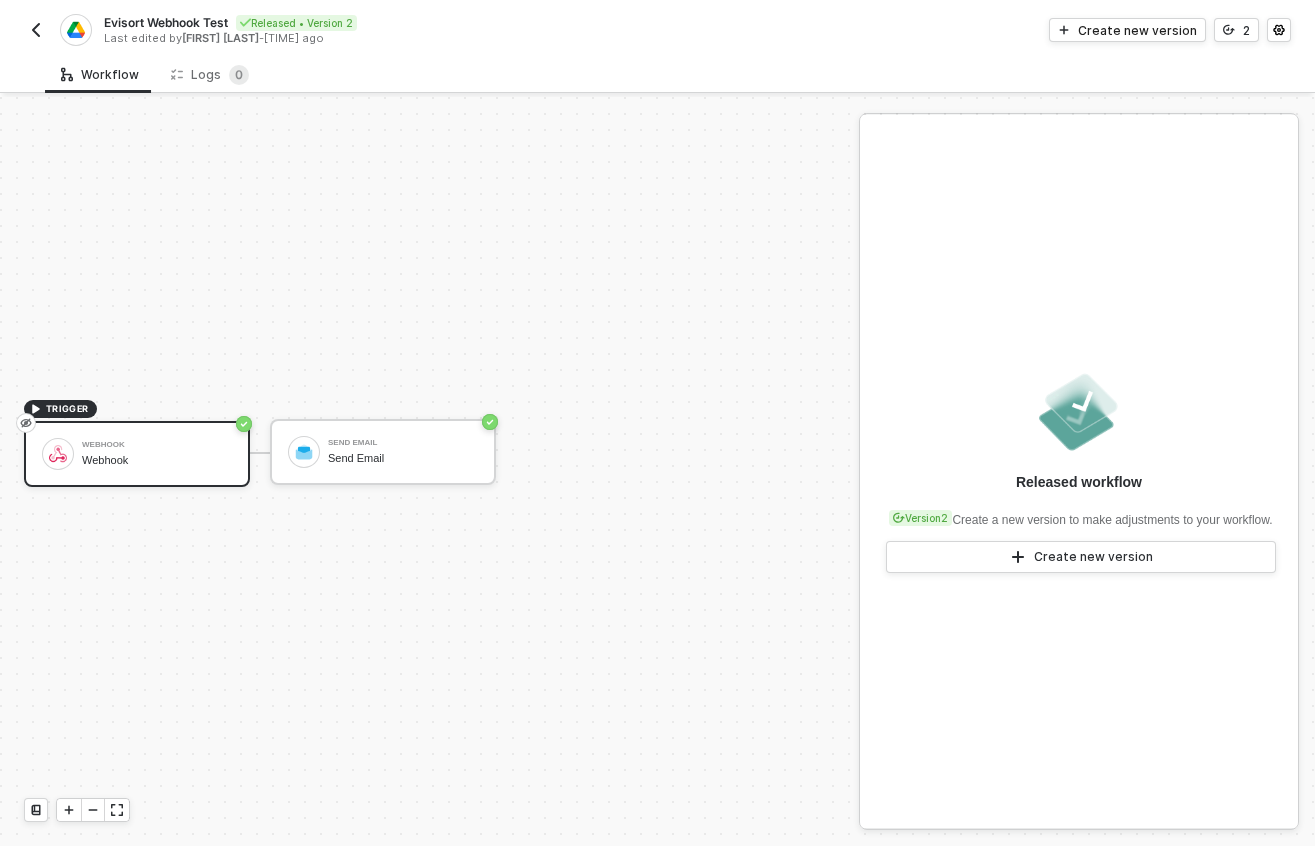 click at bounding box center [36, 30] 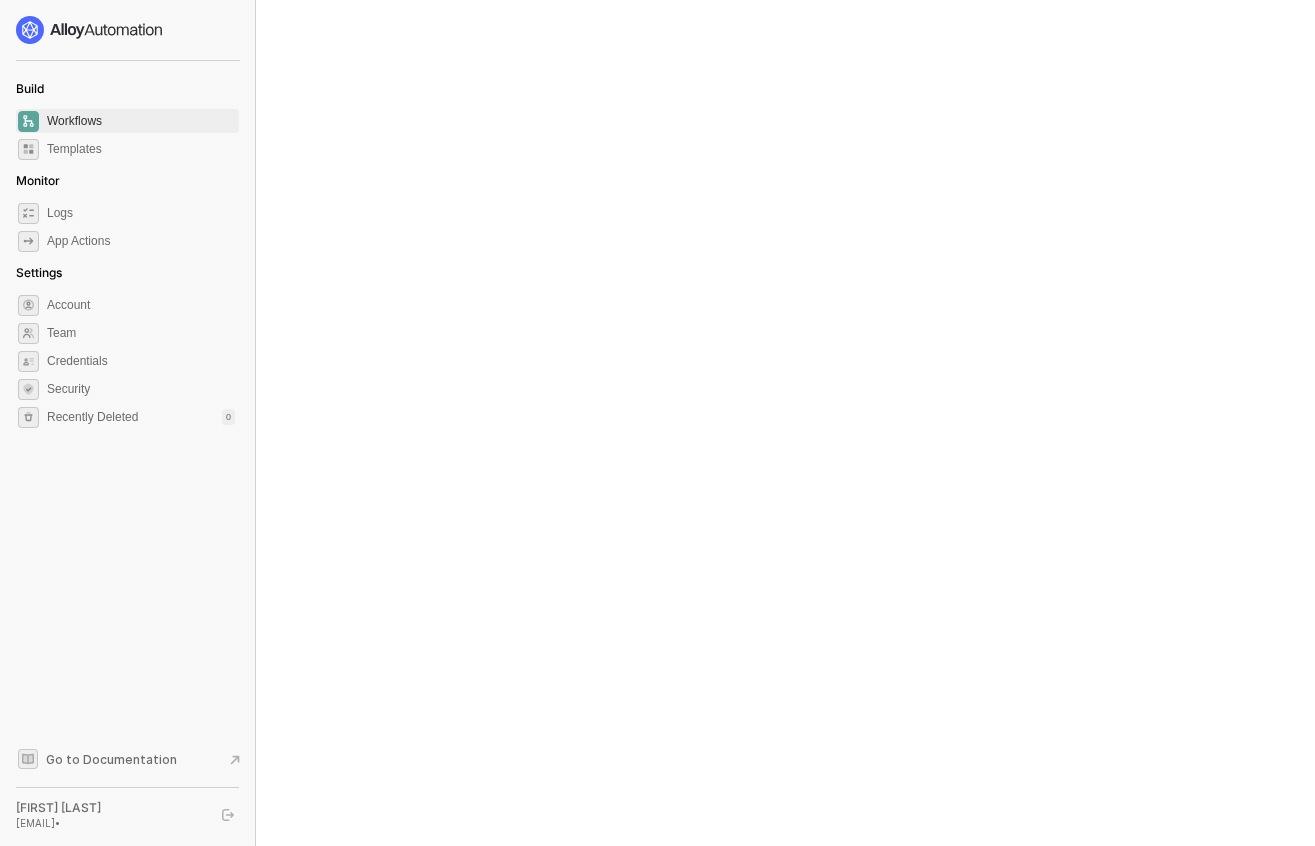 scroll, scrollTop: 0, scrollLeft: 0, axis: both 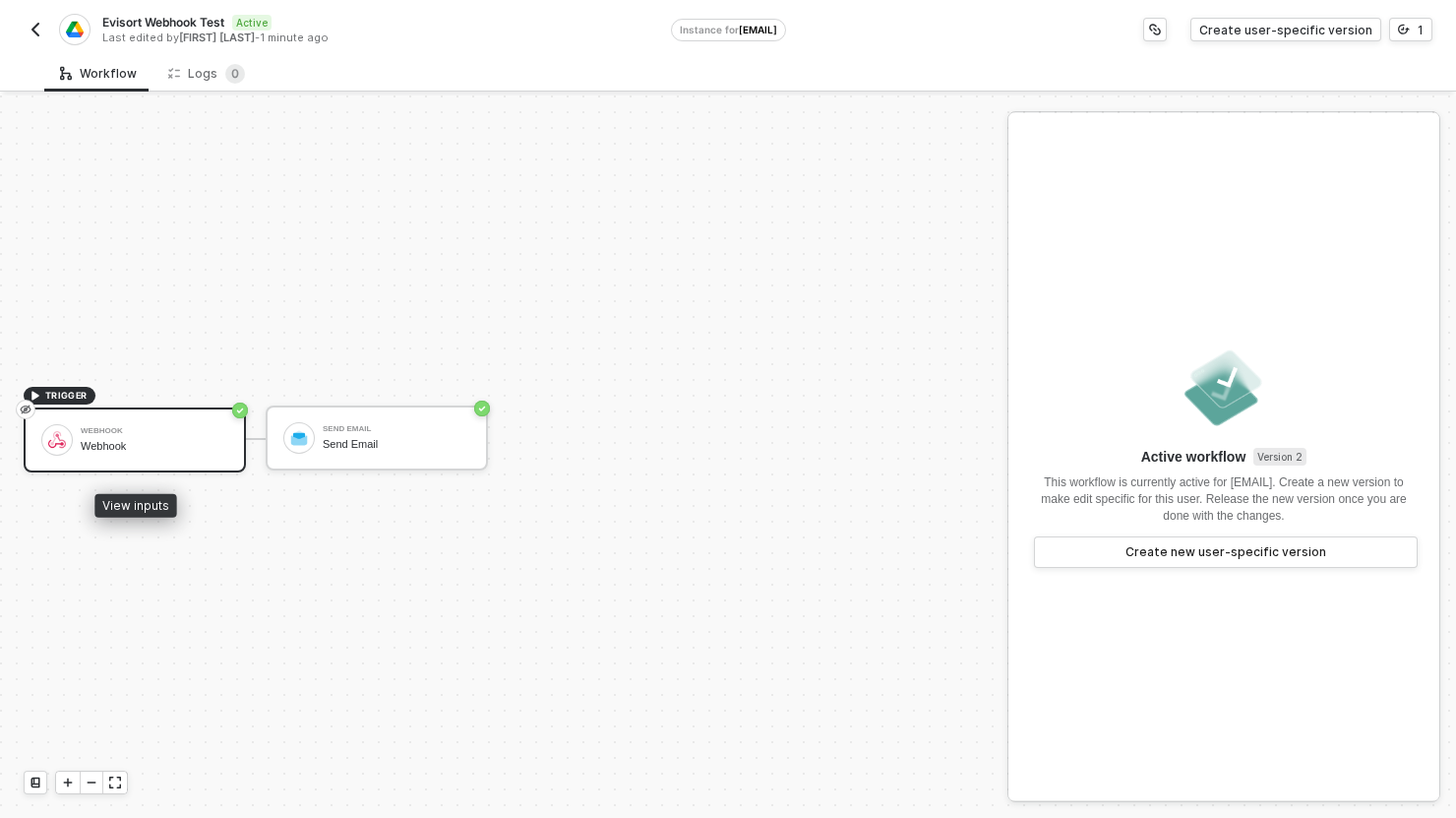 click on "Webhook" at bounding box center (154, 446) 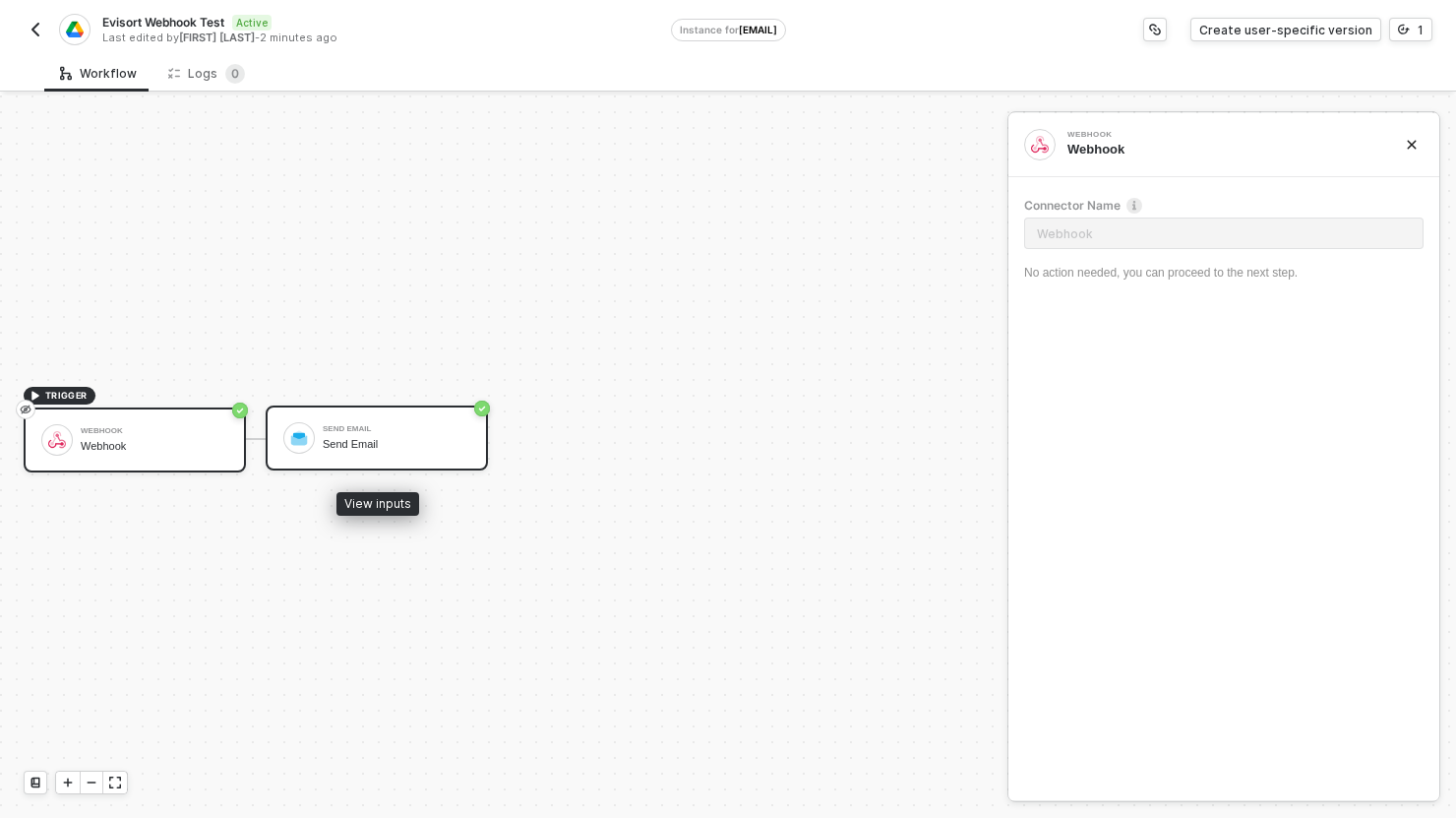 click on "Send Email Send Email" at bounding box center [396, 438] 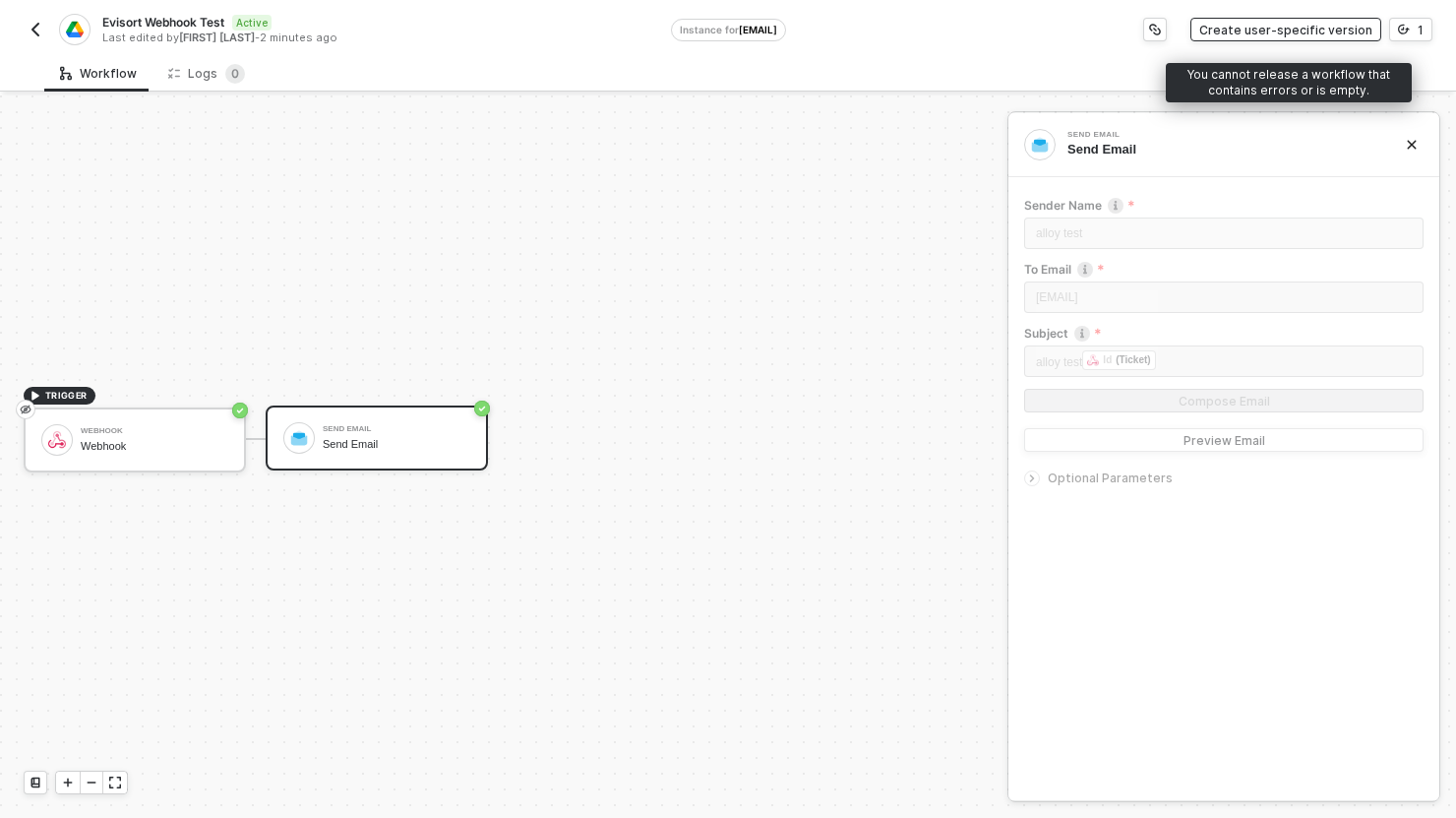 click on "Create user-specific version" at bounding box center (1286, 30) 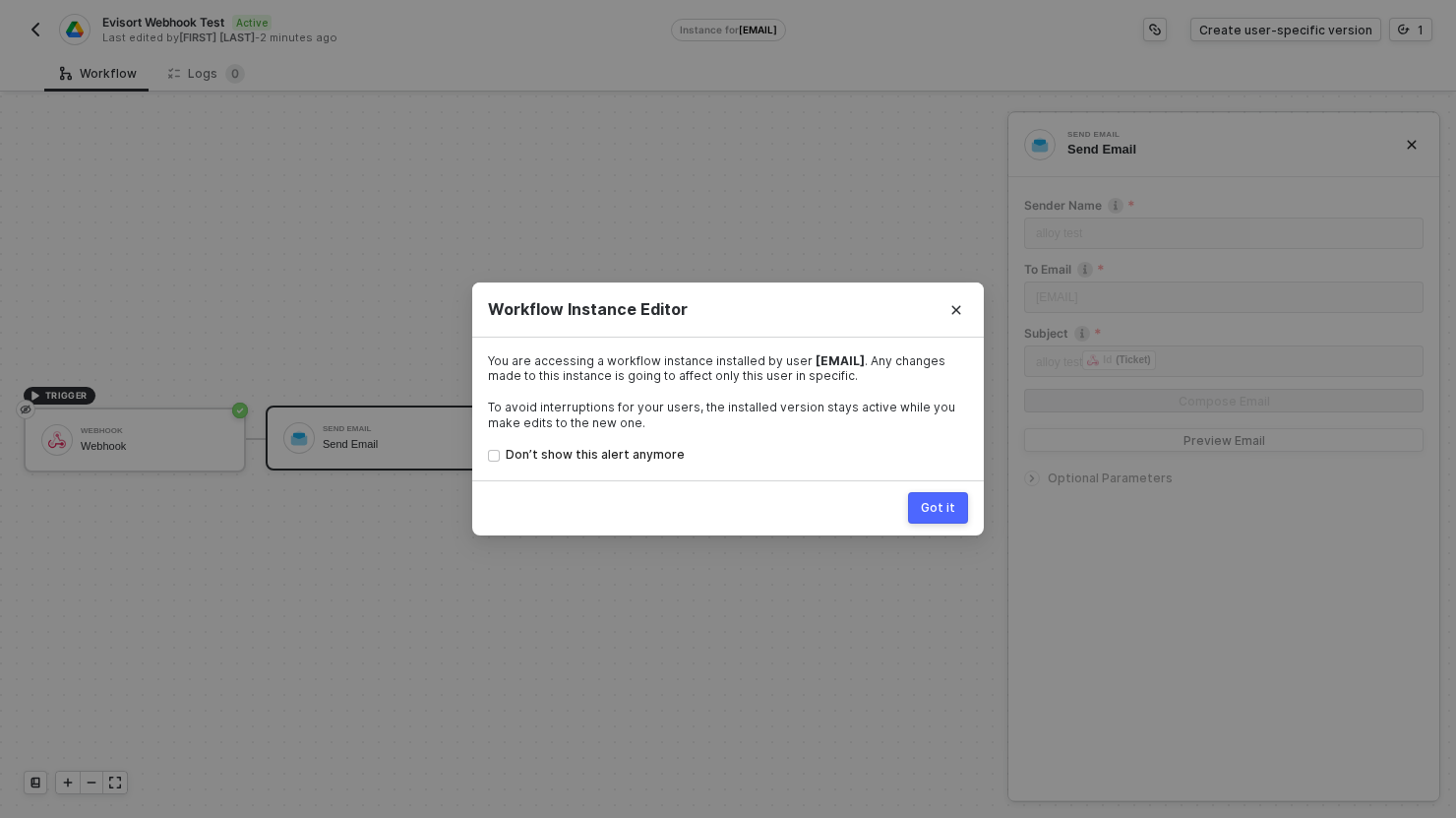 click on "Got it" at bounding box center [938, 508] 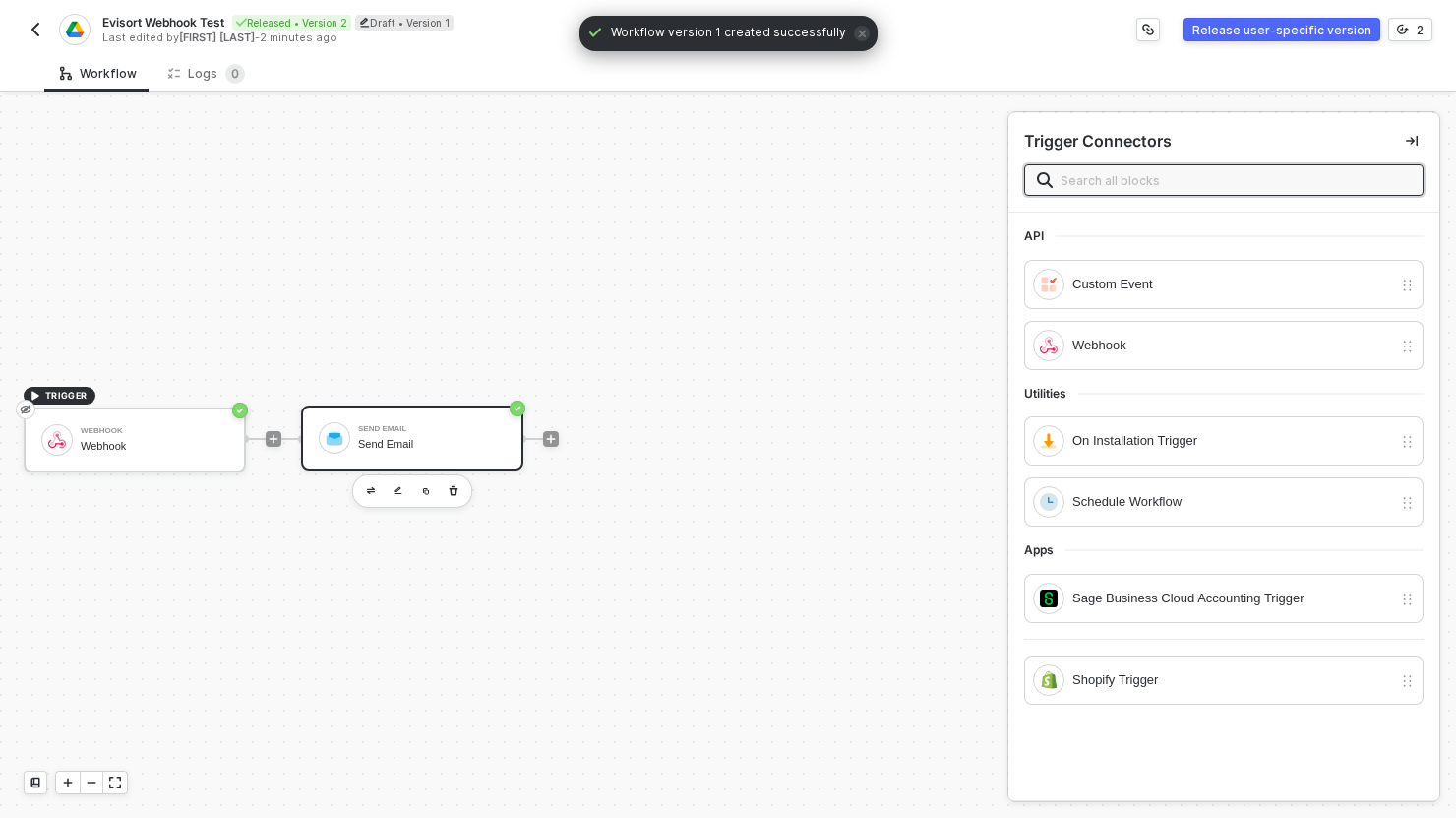 click on "Send Email" at bounding box center (432, 429) 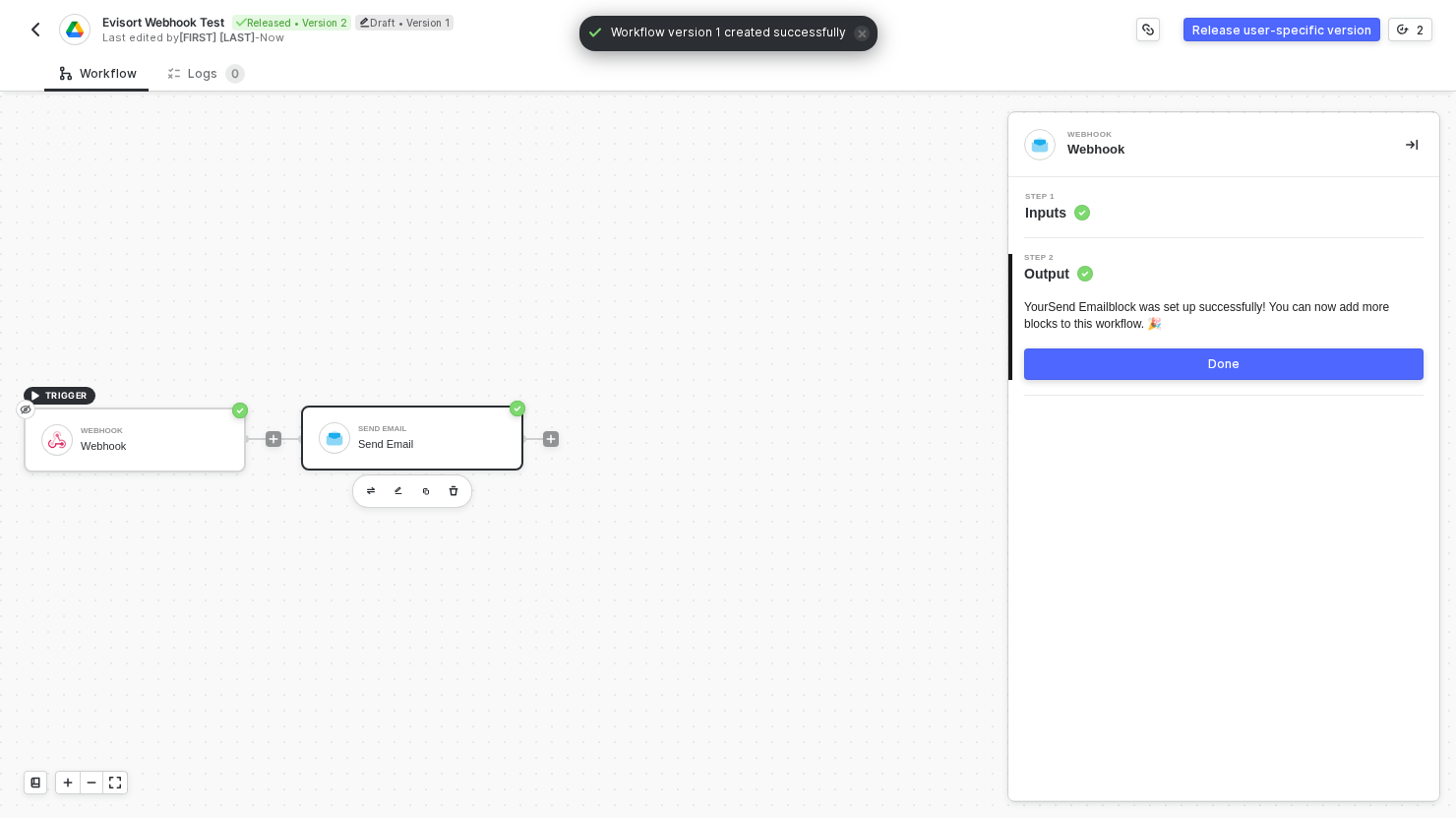 click on "Step 1 Inputs" at bounding box center (1226, 208) 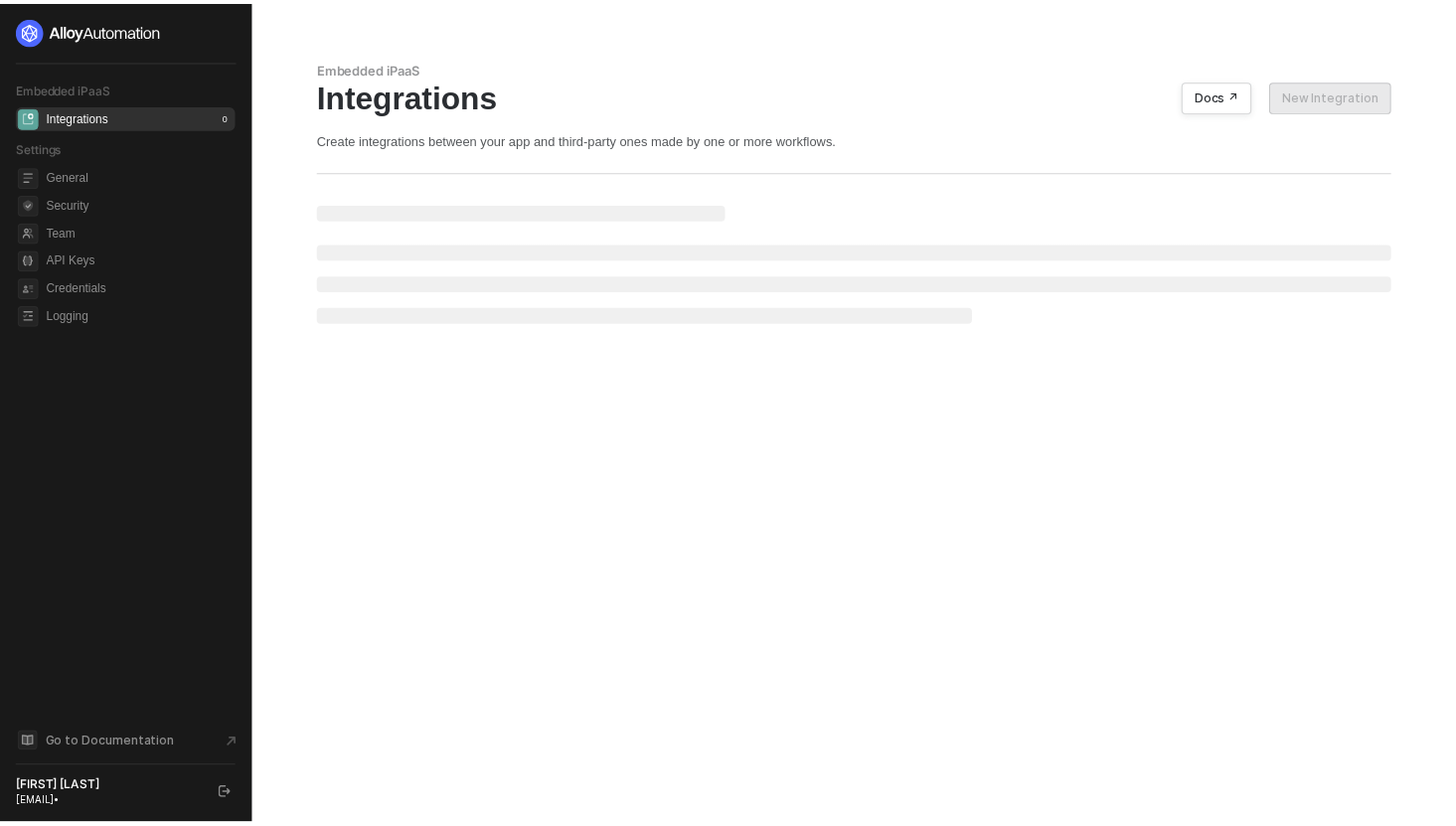scroll, scrollTop: 0, scrollLeft: 0, axis: both 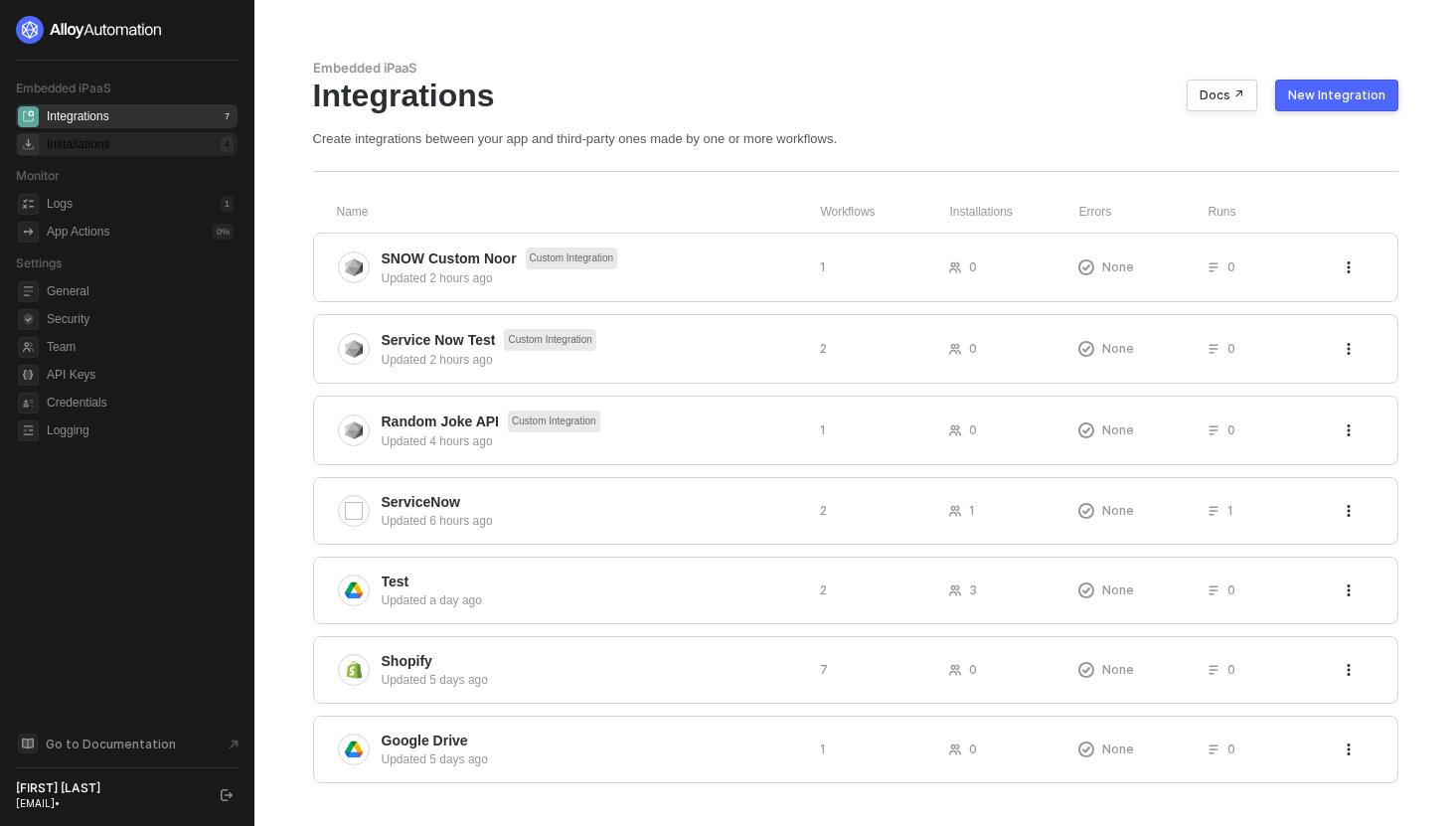 click on "Installations 4" at bounding box center [140, 144] 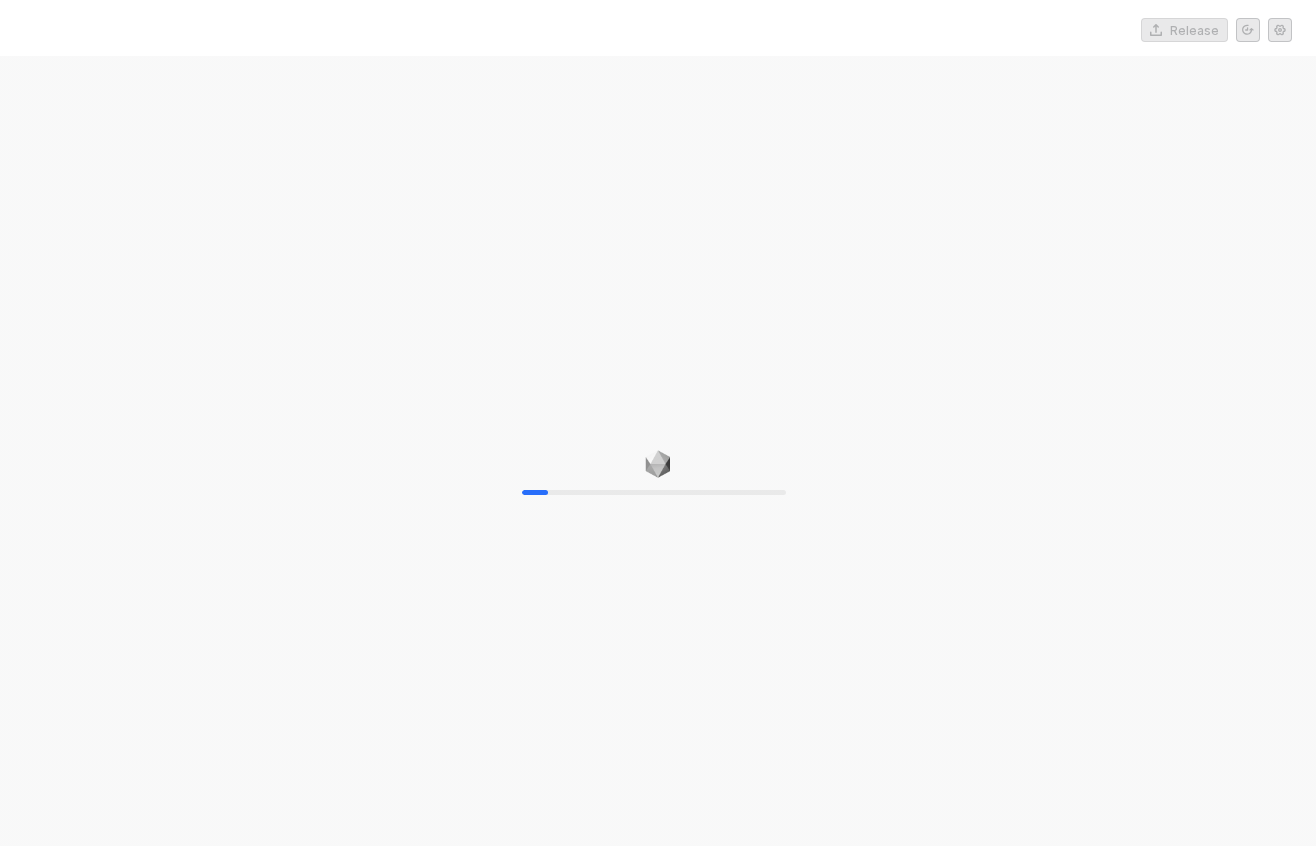 scroll, scrollTop: 0, scrollLeft: 0, axis: both 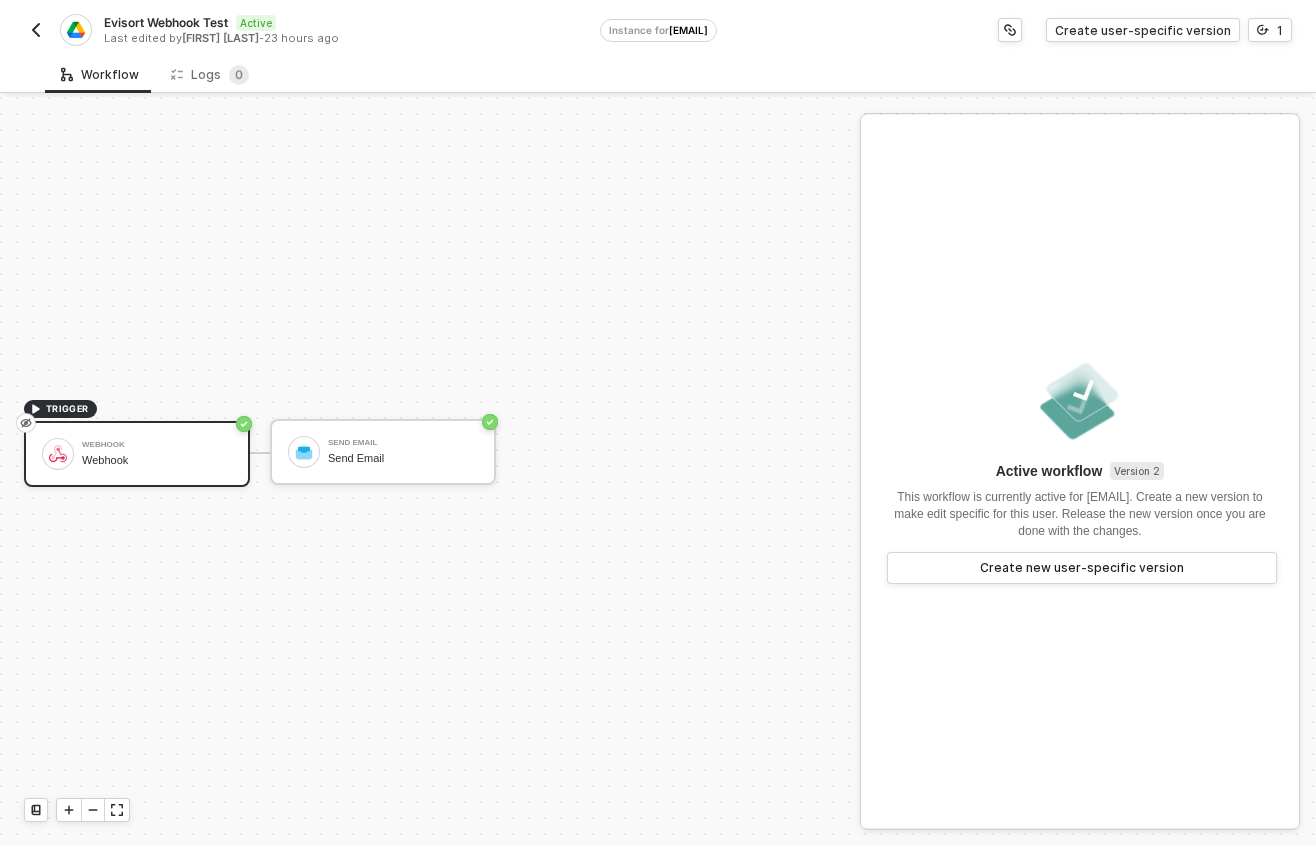 click at bounding box center [36, 30] 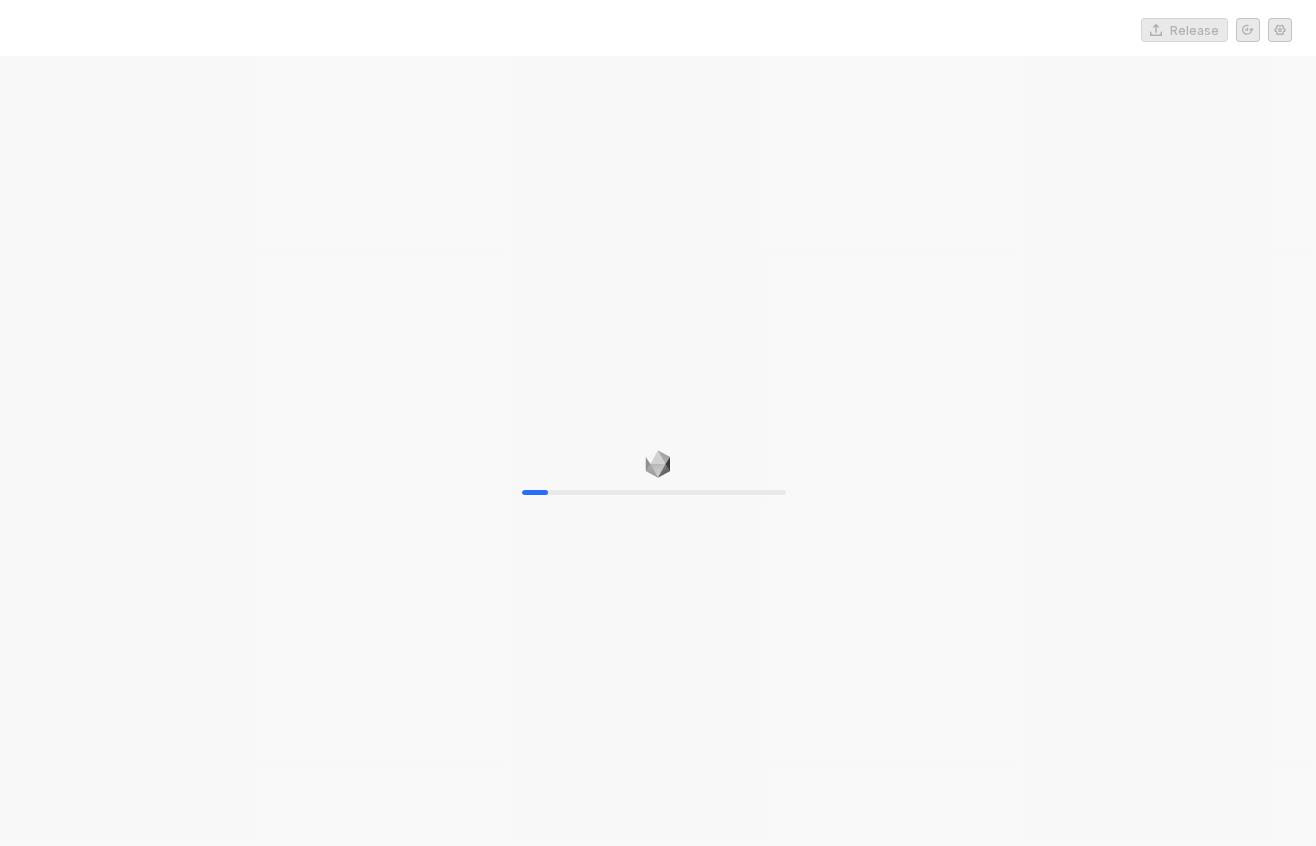 scroll, scrollTop: 0, scrollLeft: 0, axis: both 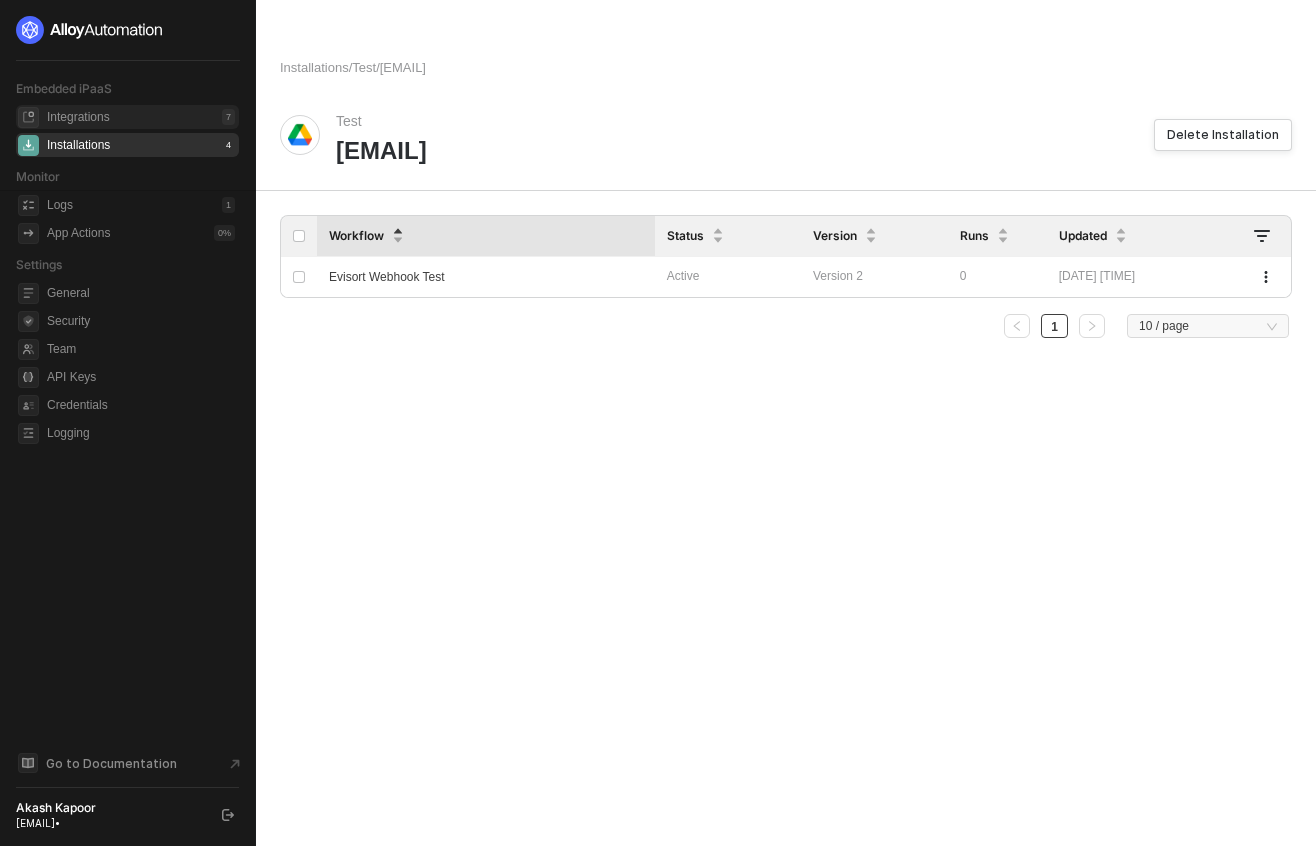 click on "Integrations 7 Installations 4" at bounding box center [127, 131] 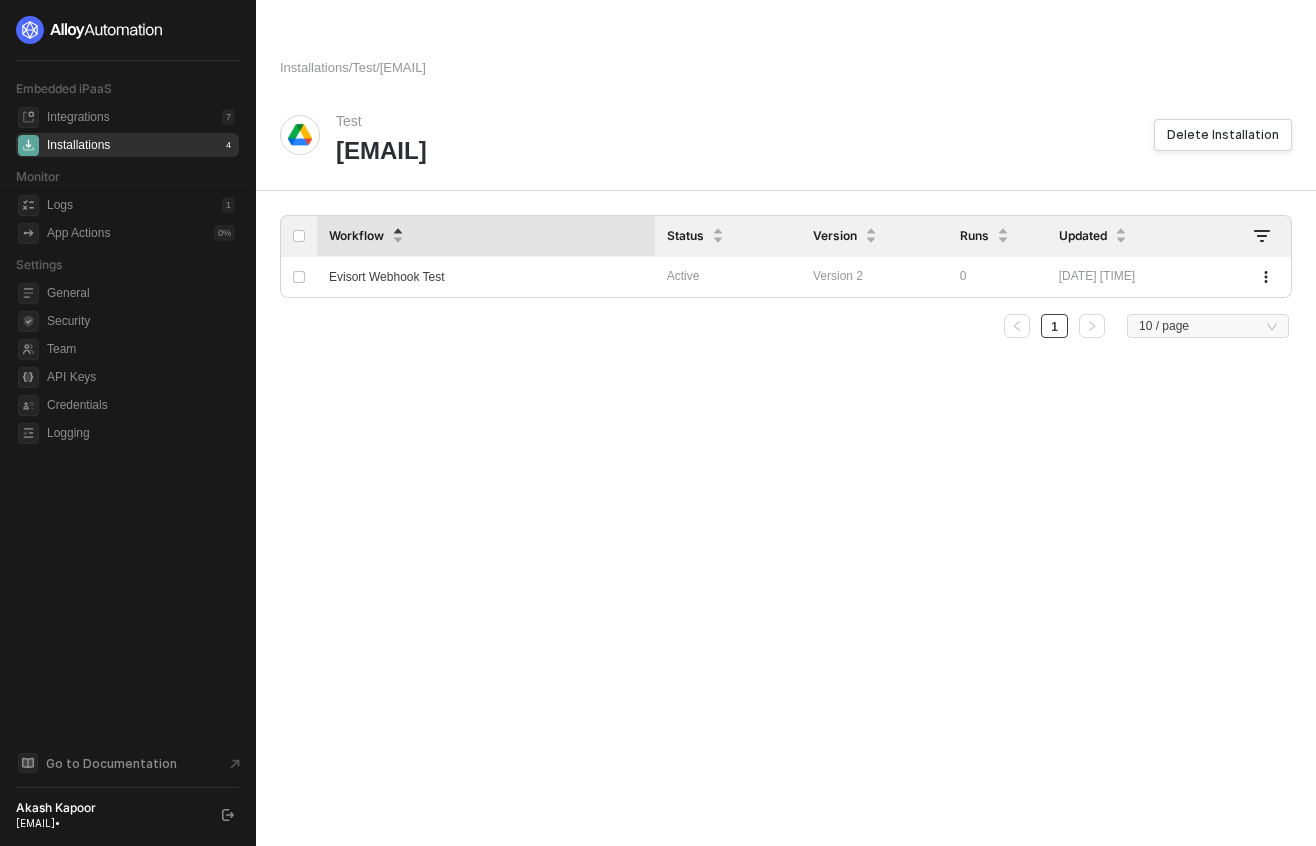 click on "Installations 4" at bounding box center [141, 145] 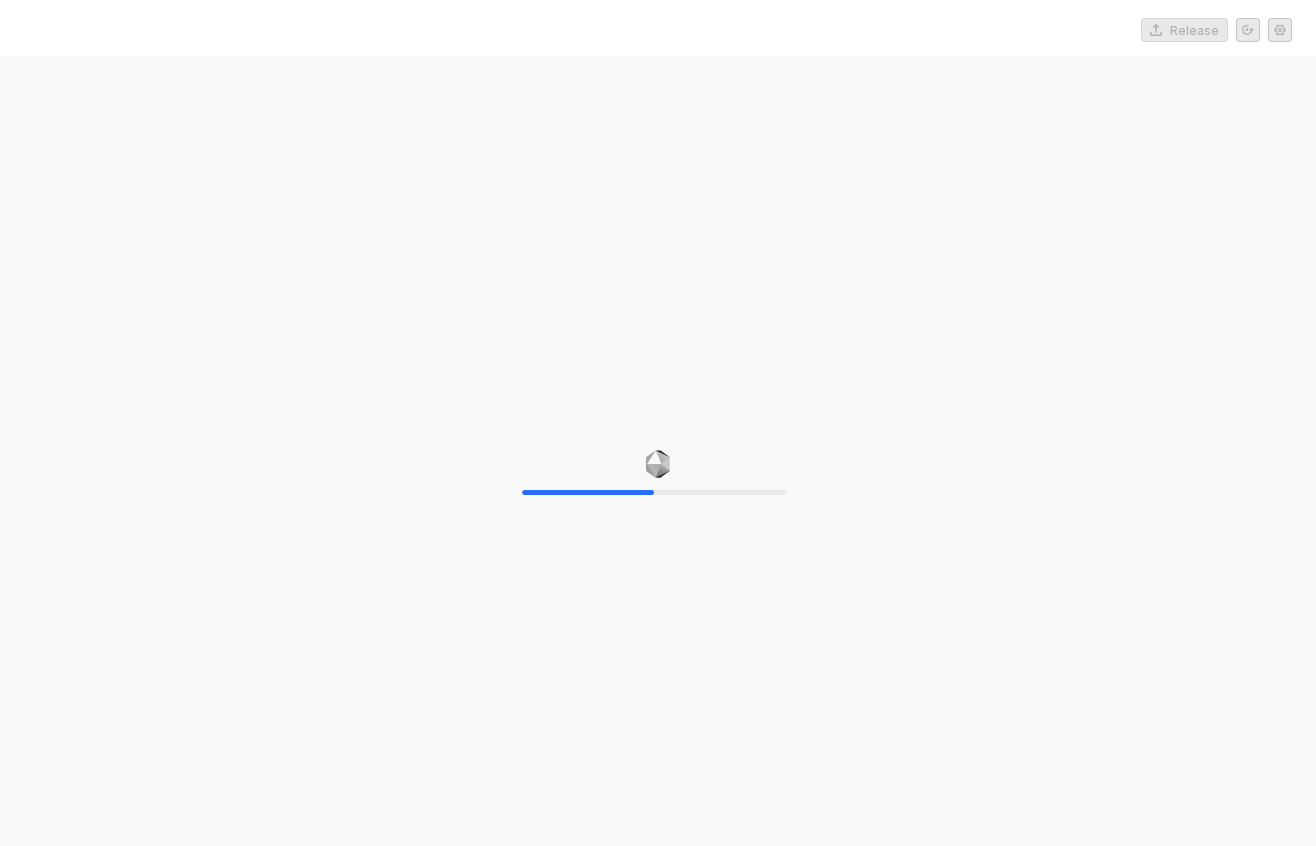 scroll, scrollTop: 0, scrollLeft: 0, axis: both 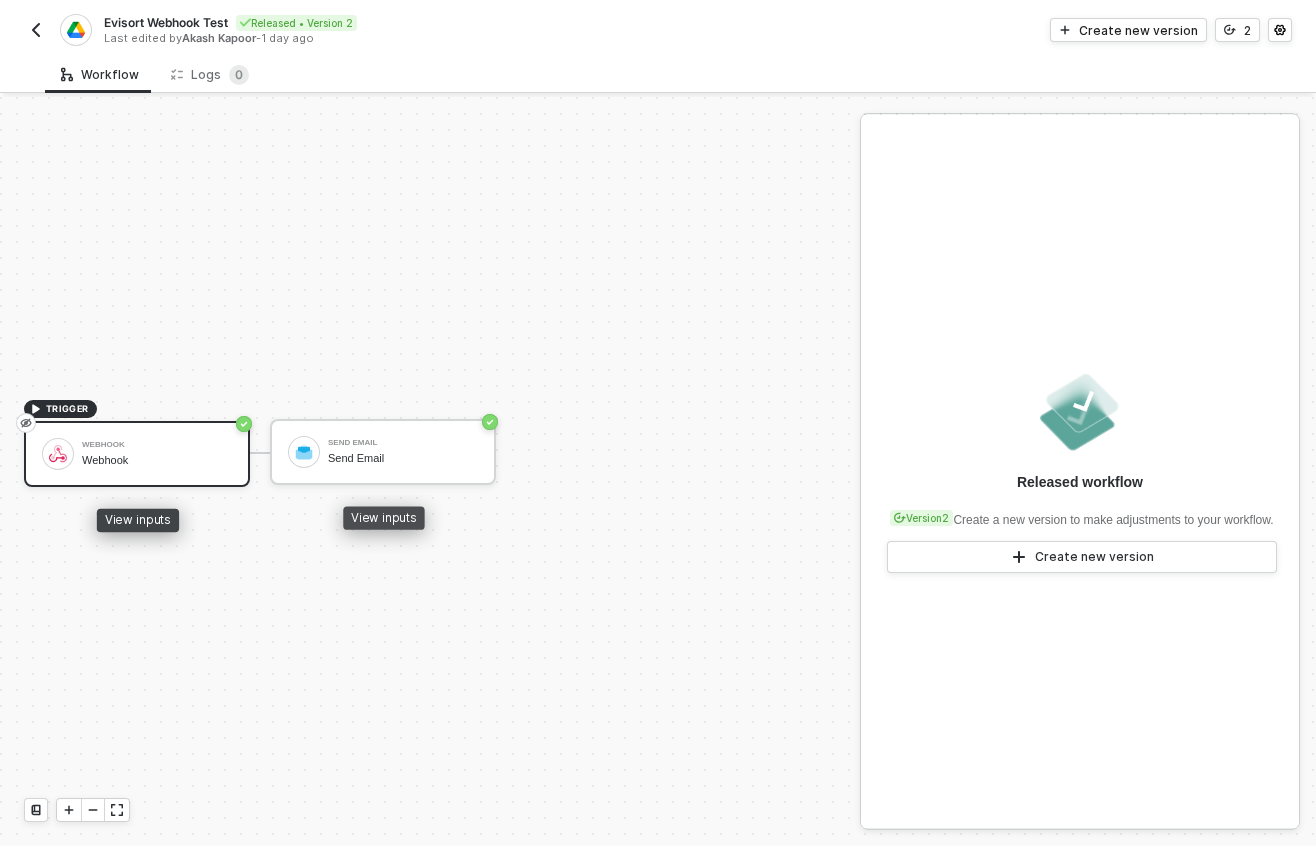click on "Webhook" at bounding box center (157, 460) 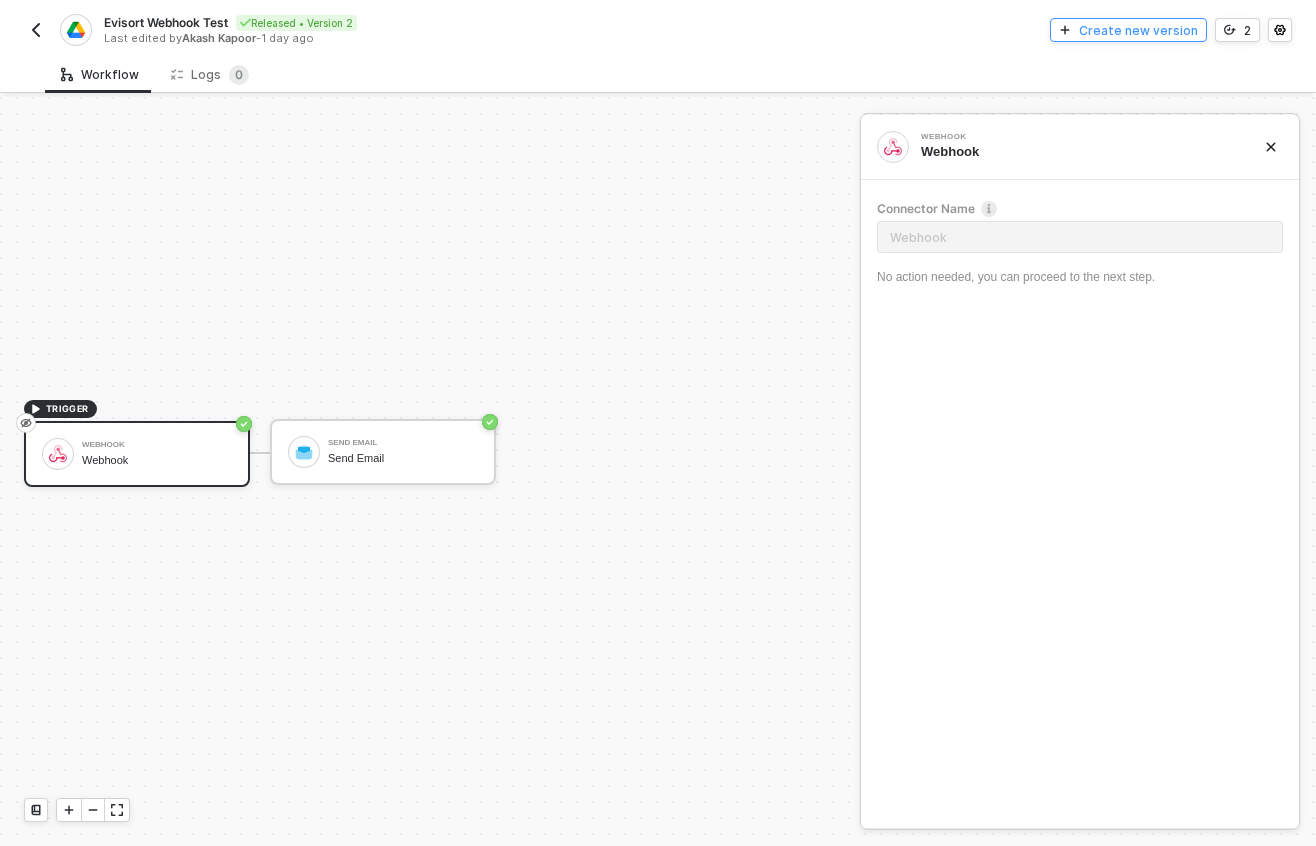 click on "Create new version" at bounding box center [1138, 30] 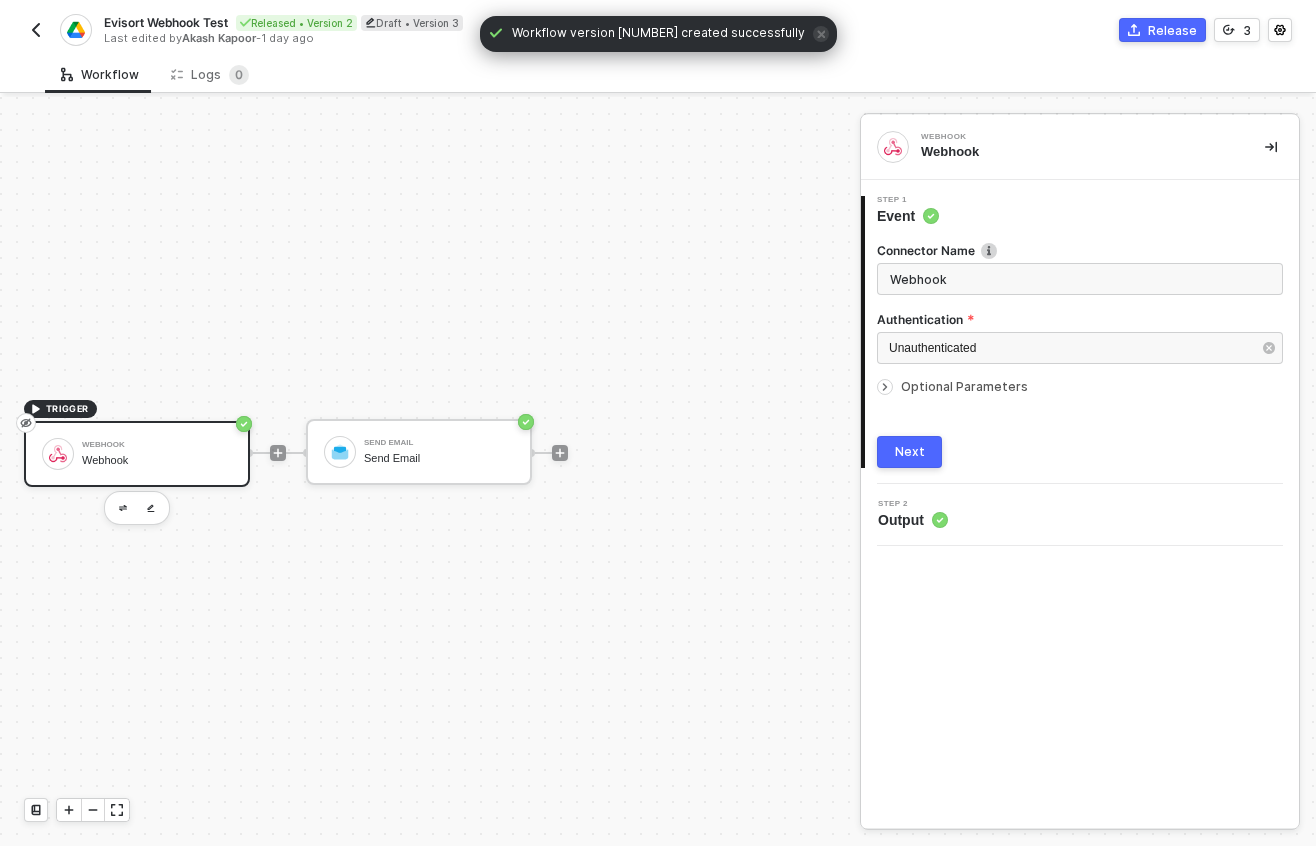 click on "Webhook Webhook" at bounding box center (157, 454) 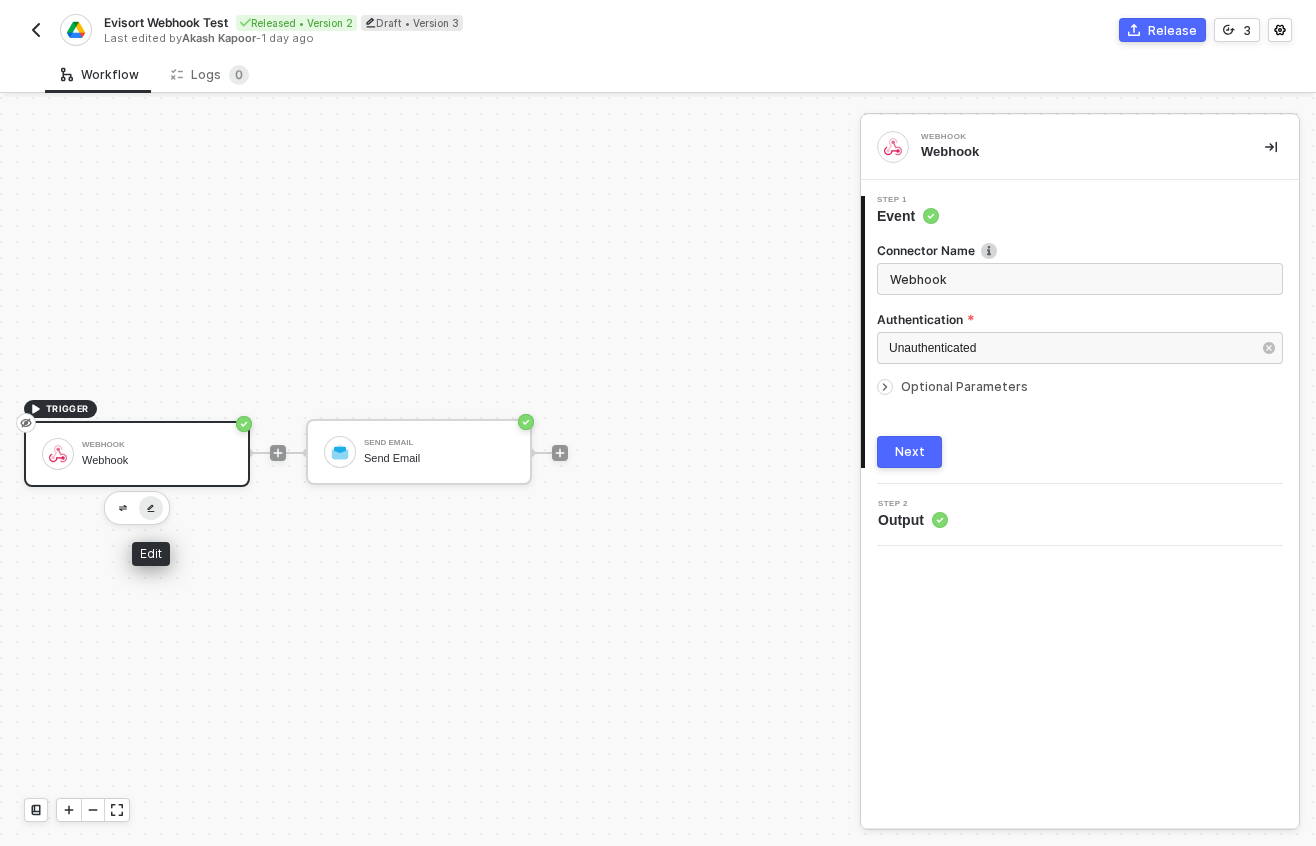 click at bounding box center [151, 508] 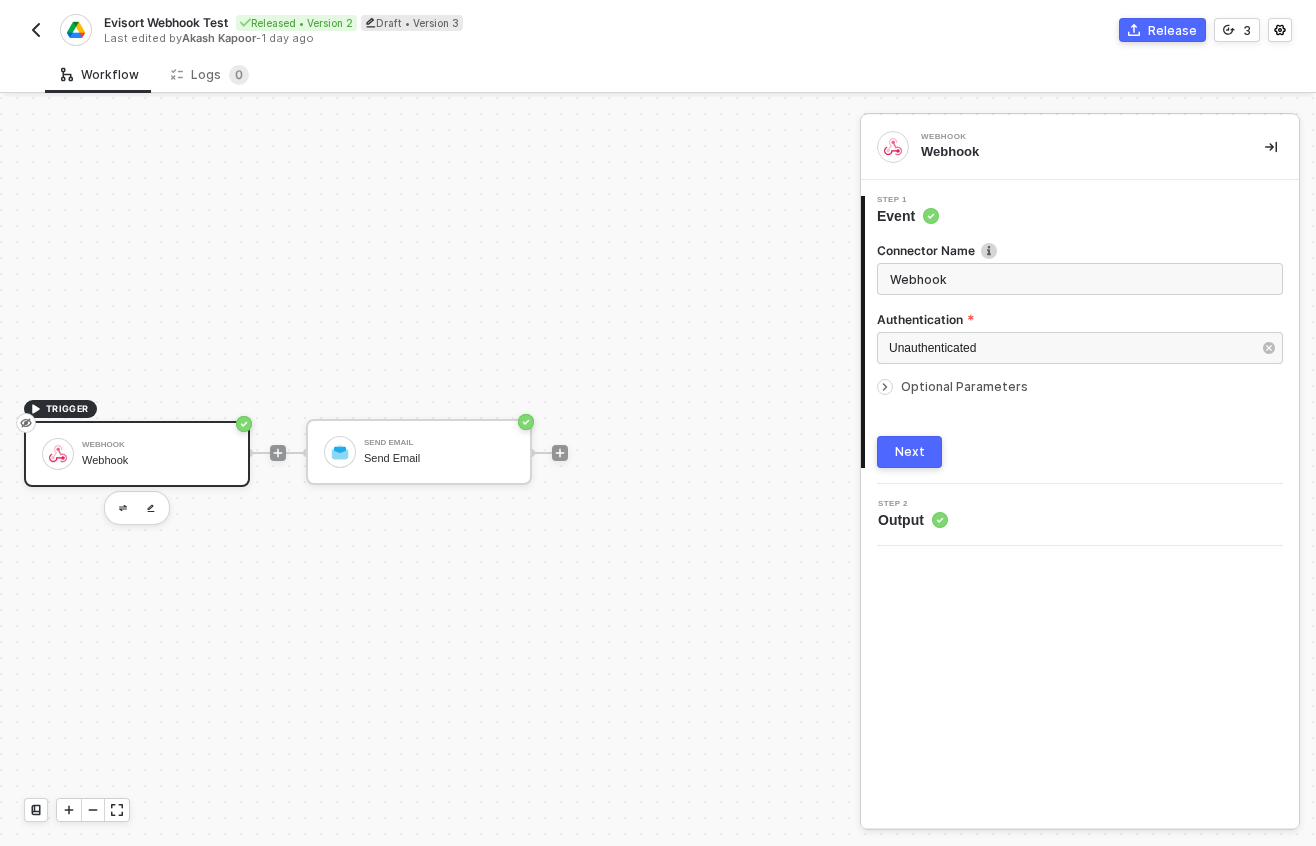 click 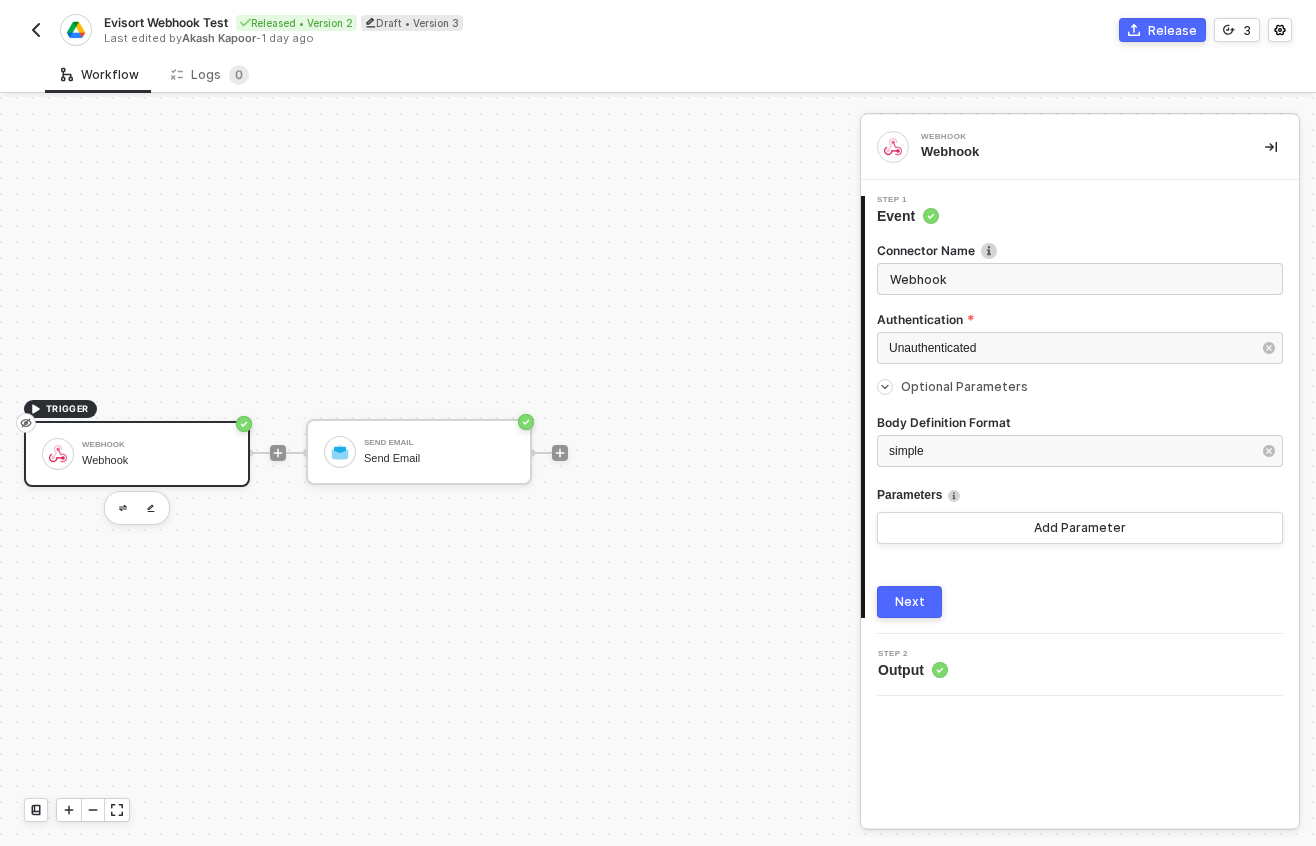 click 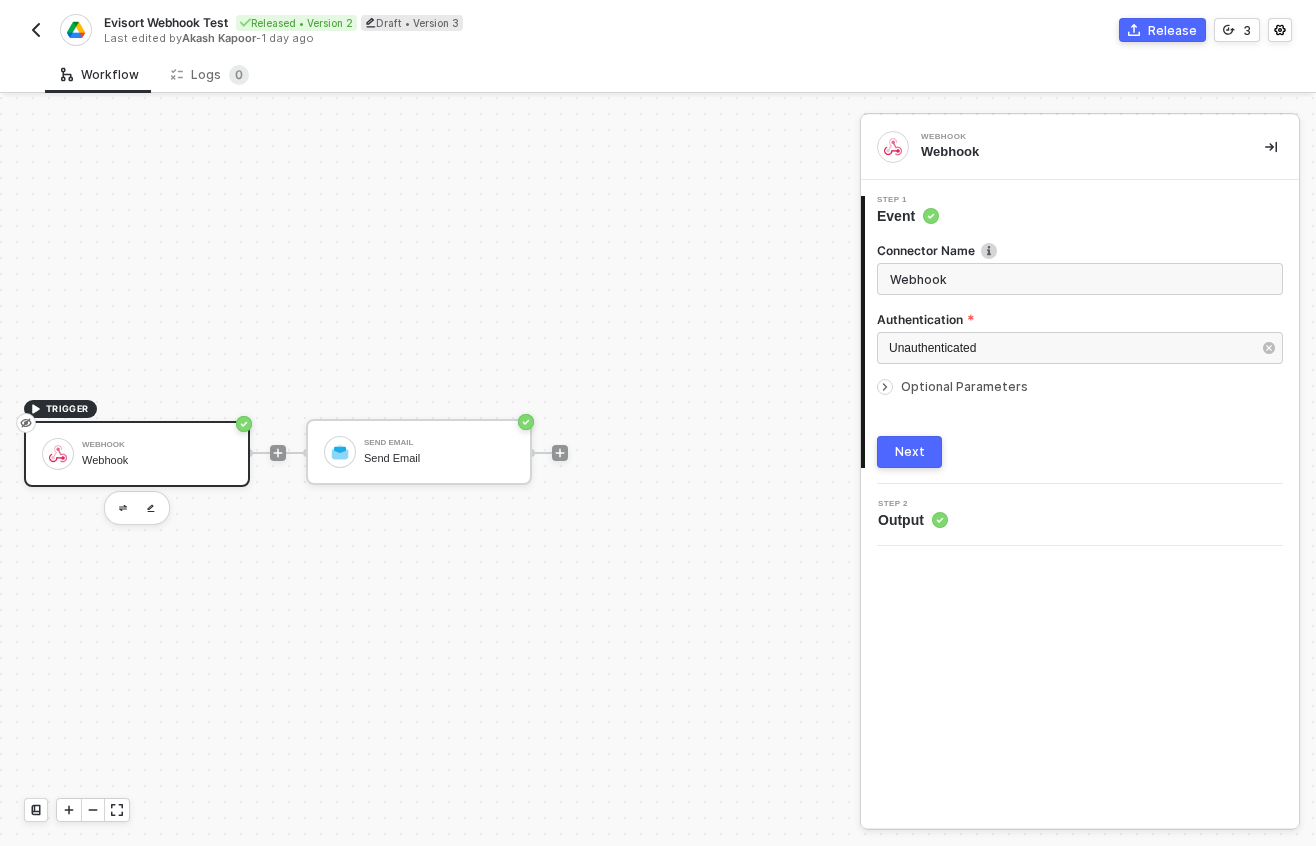 click on "Webhook" at bounding box center [157, 445] 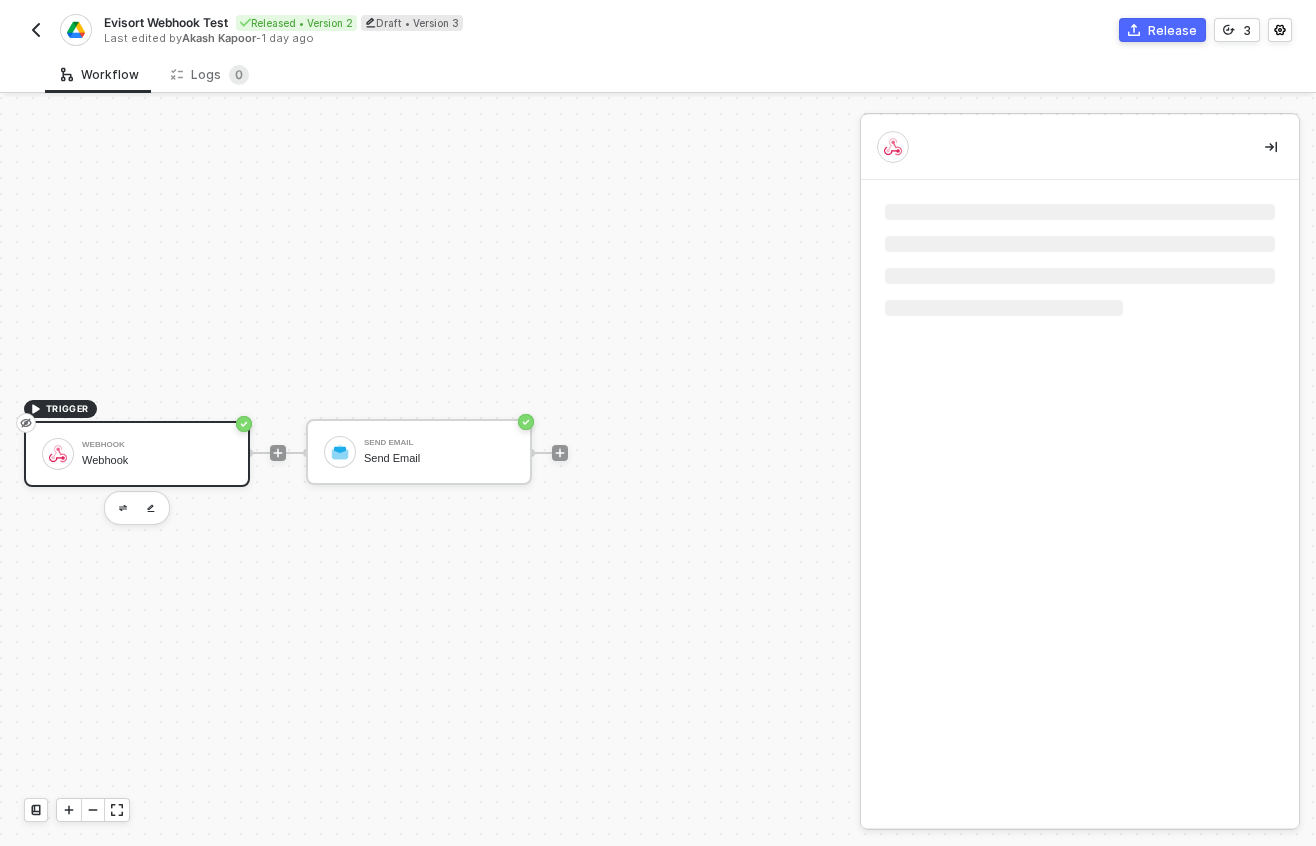 click on "Webhook" at bounding box center [157, 445] 